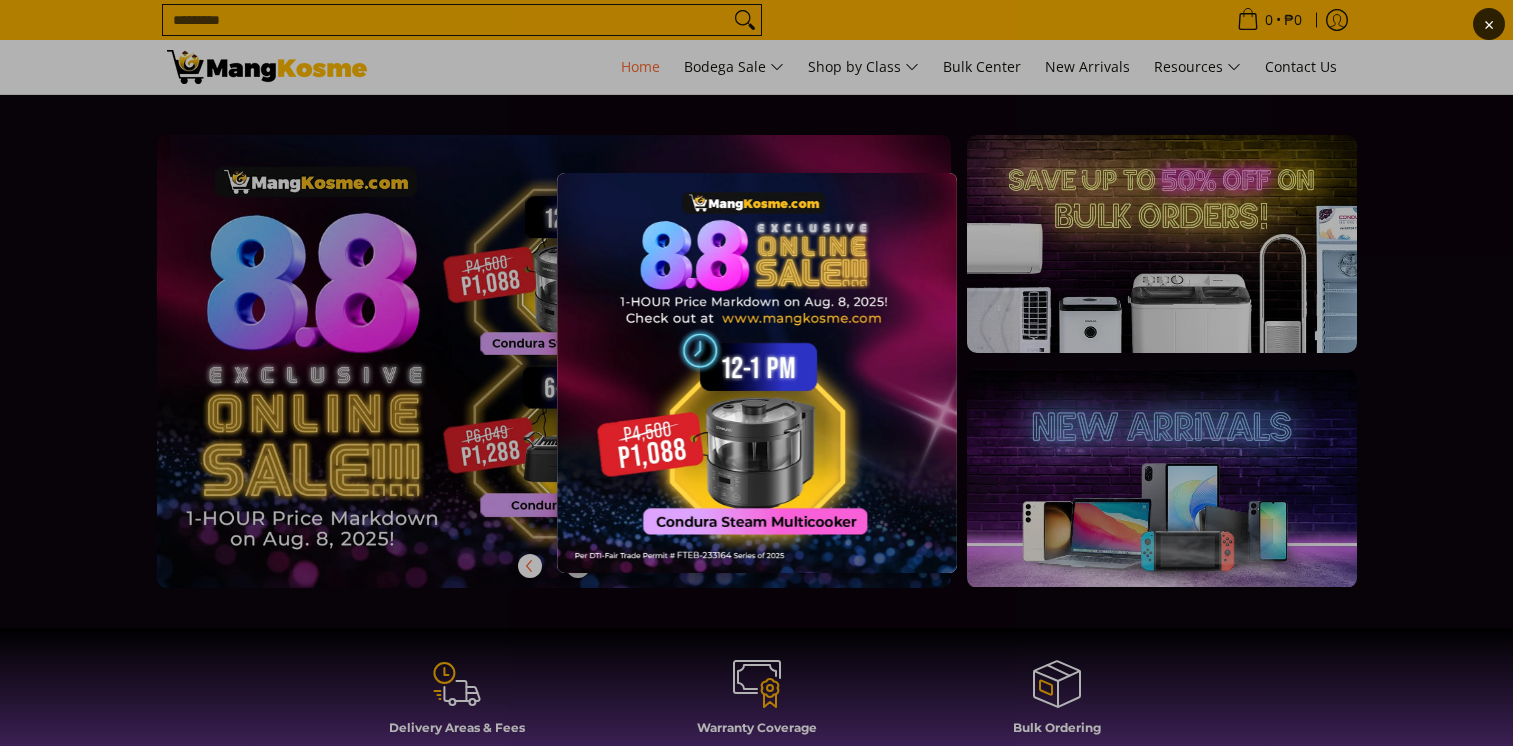 scroll, scrollTop: 300, scrollLeft: 0, axis: vertical 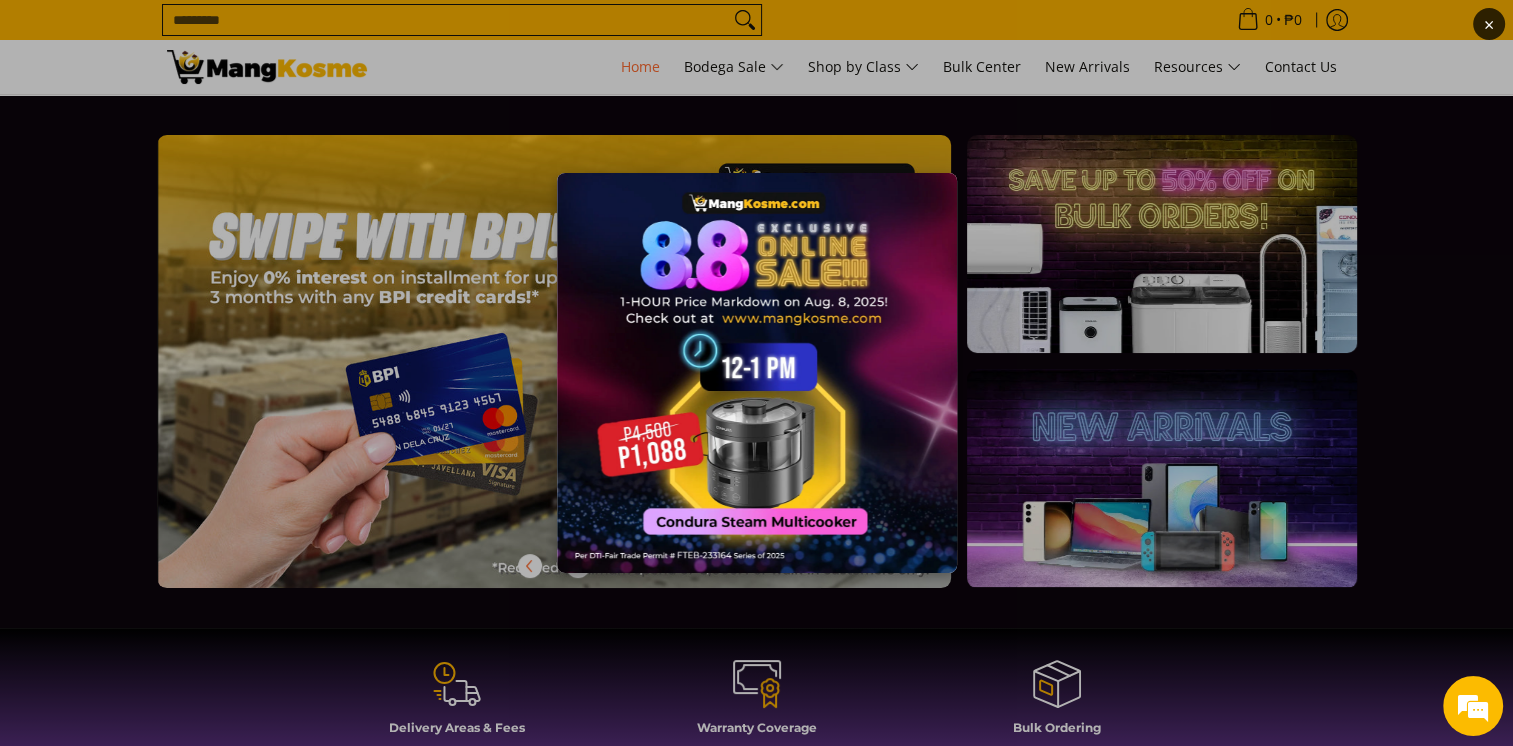 click at bounding box center (757, 373) 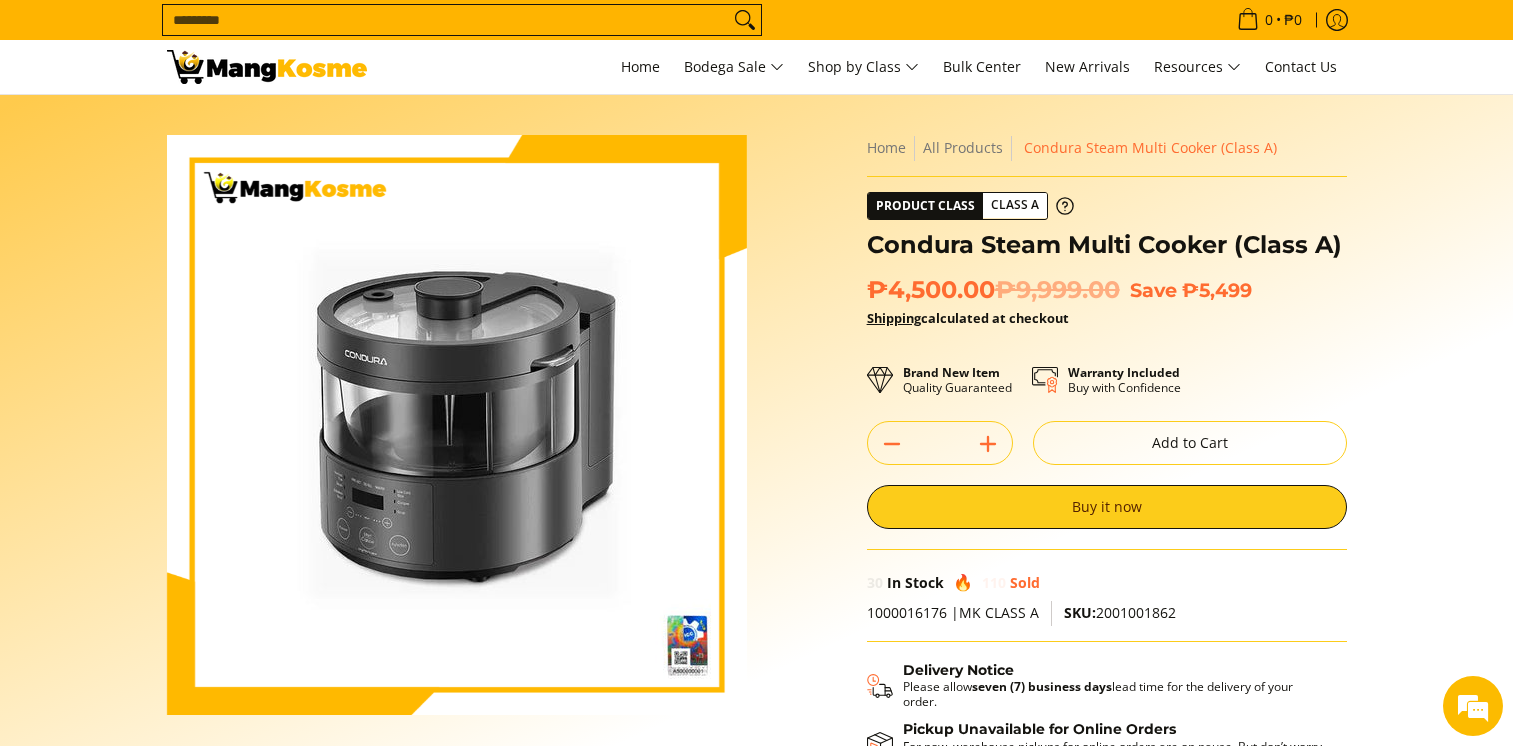 scroll, scrollTop: 0, scrollLeft: 0, axis: both 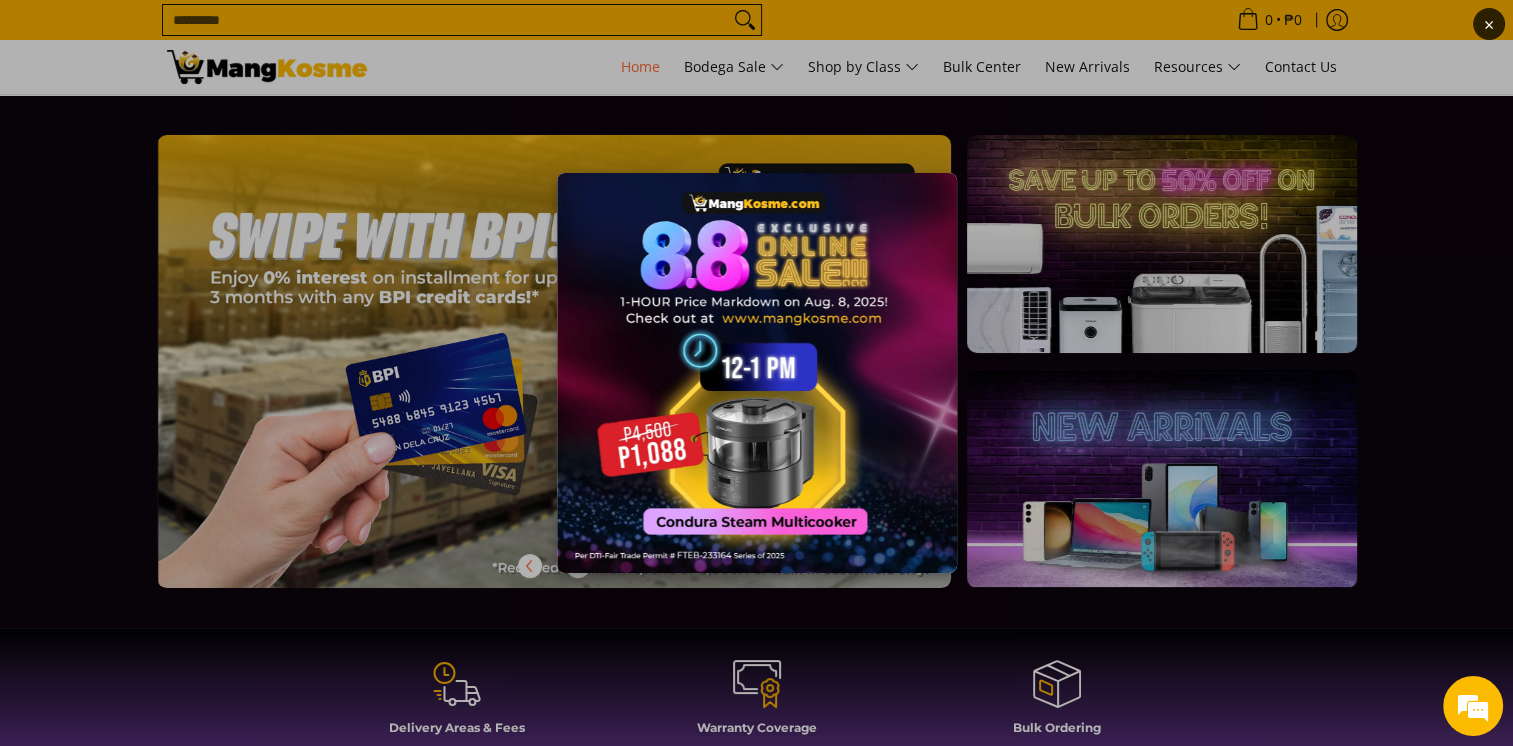 click on "×" at bounding box center [756, 373] 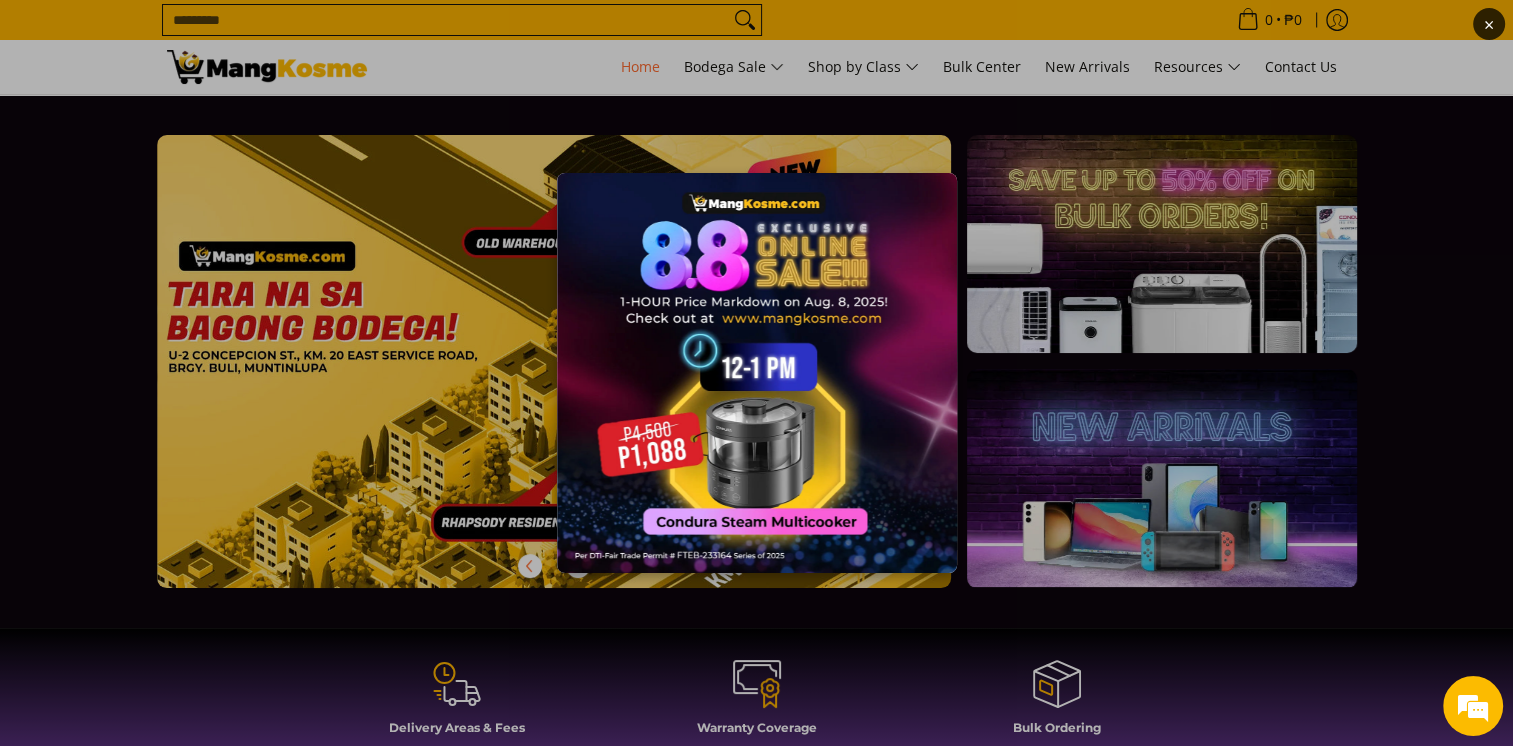 scroll, scrollTop: 0, scrollLeft: 3180, axis: horizontal 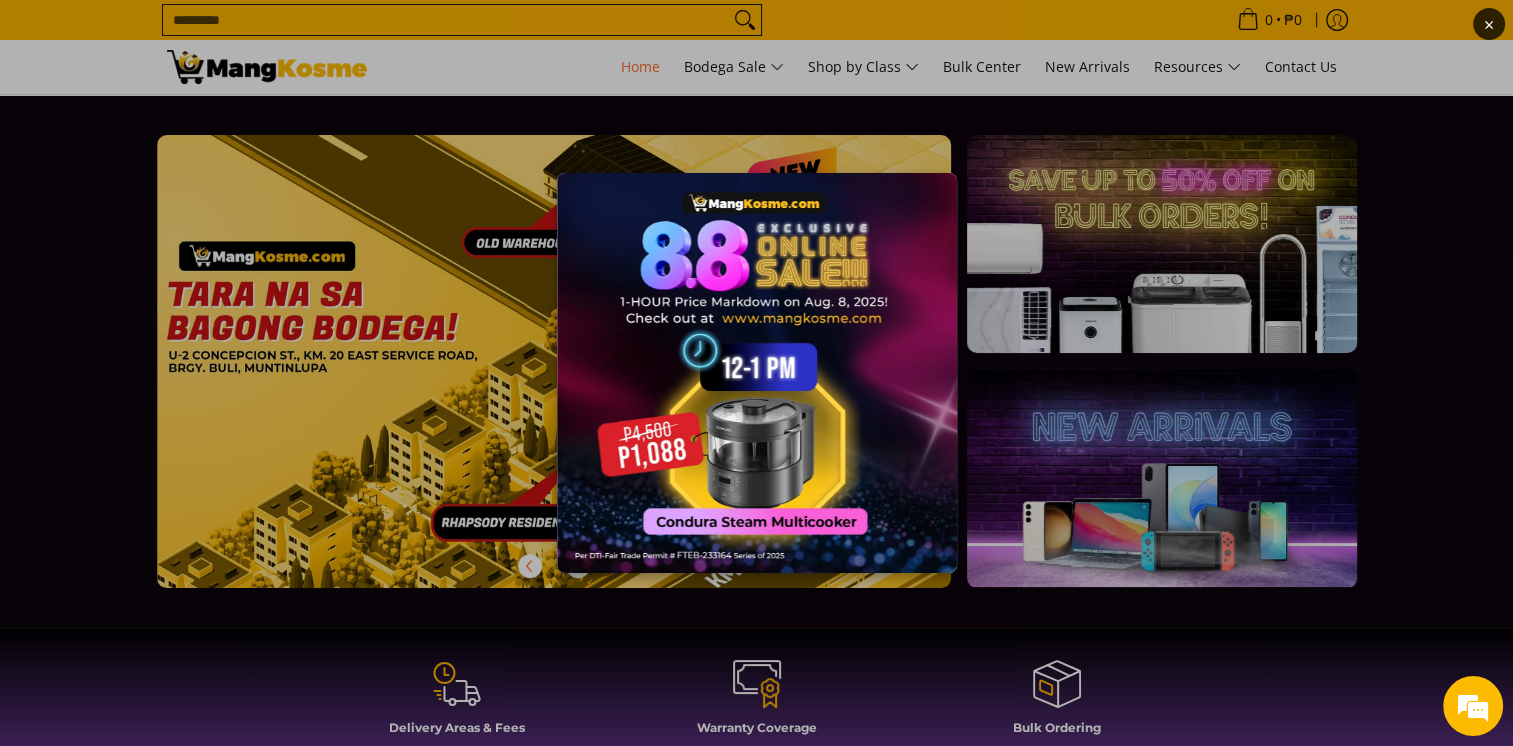 click on "×" at bounding box center (756, 373) 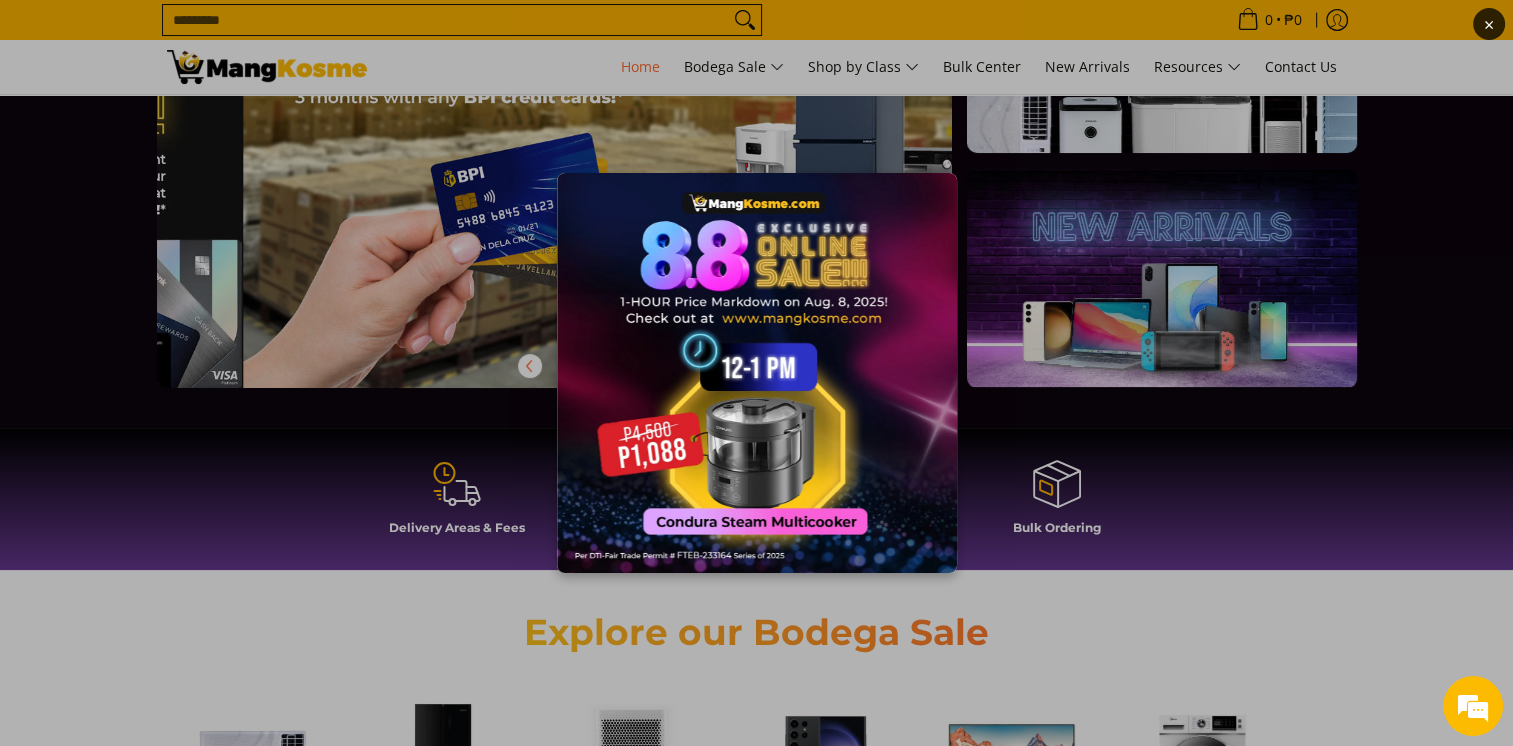 scroll, scrollTop: 0, scrollLeft: 1433, axis: horizontal 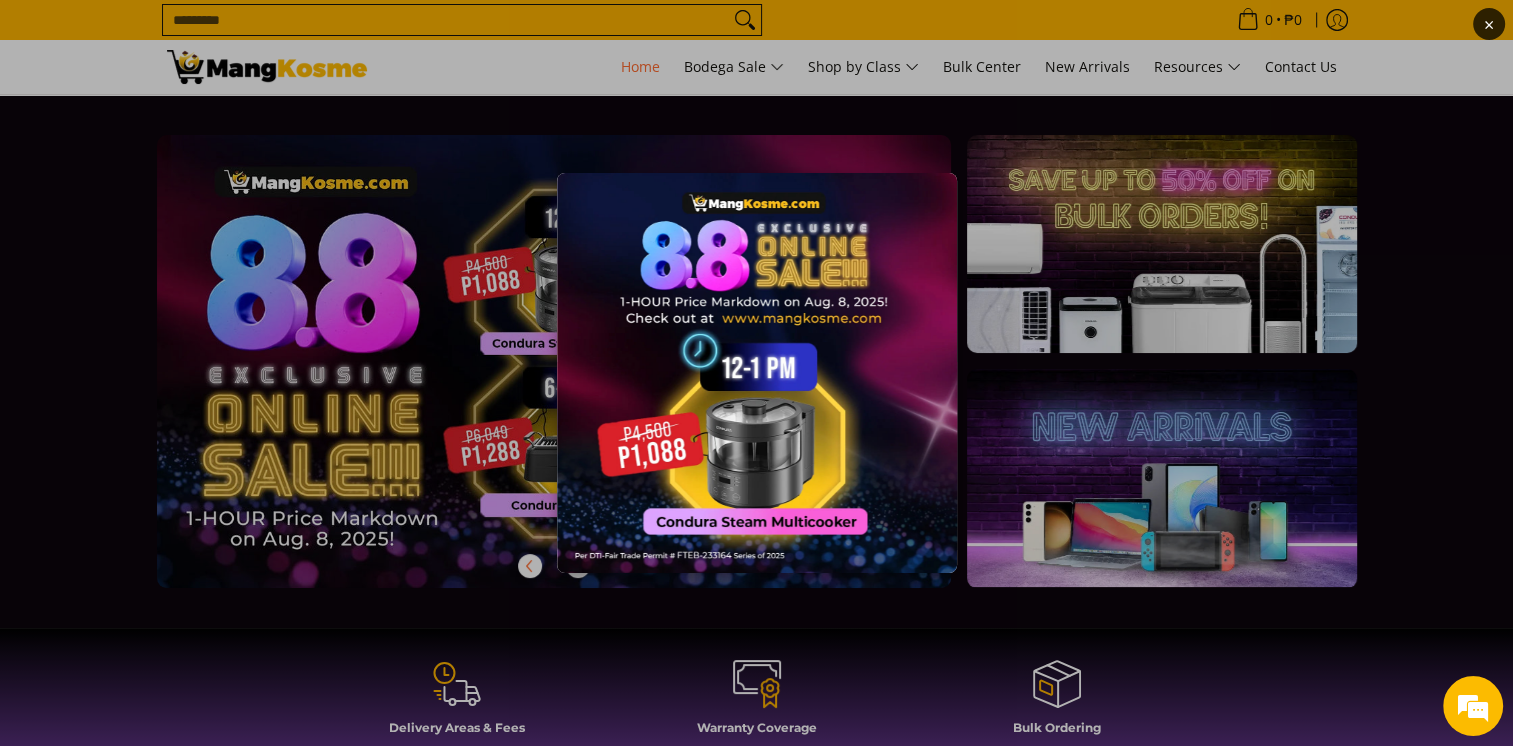 click on "×" at bounding box center (756, 373) 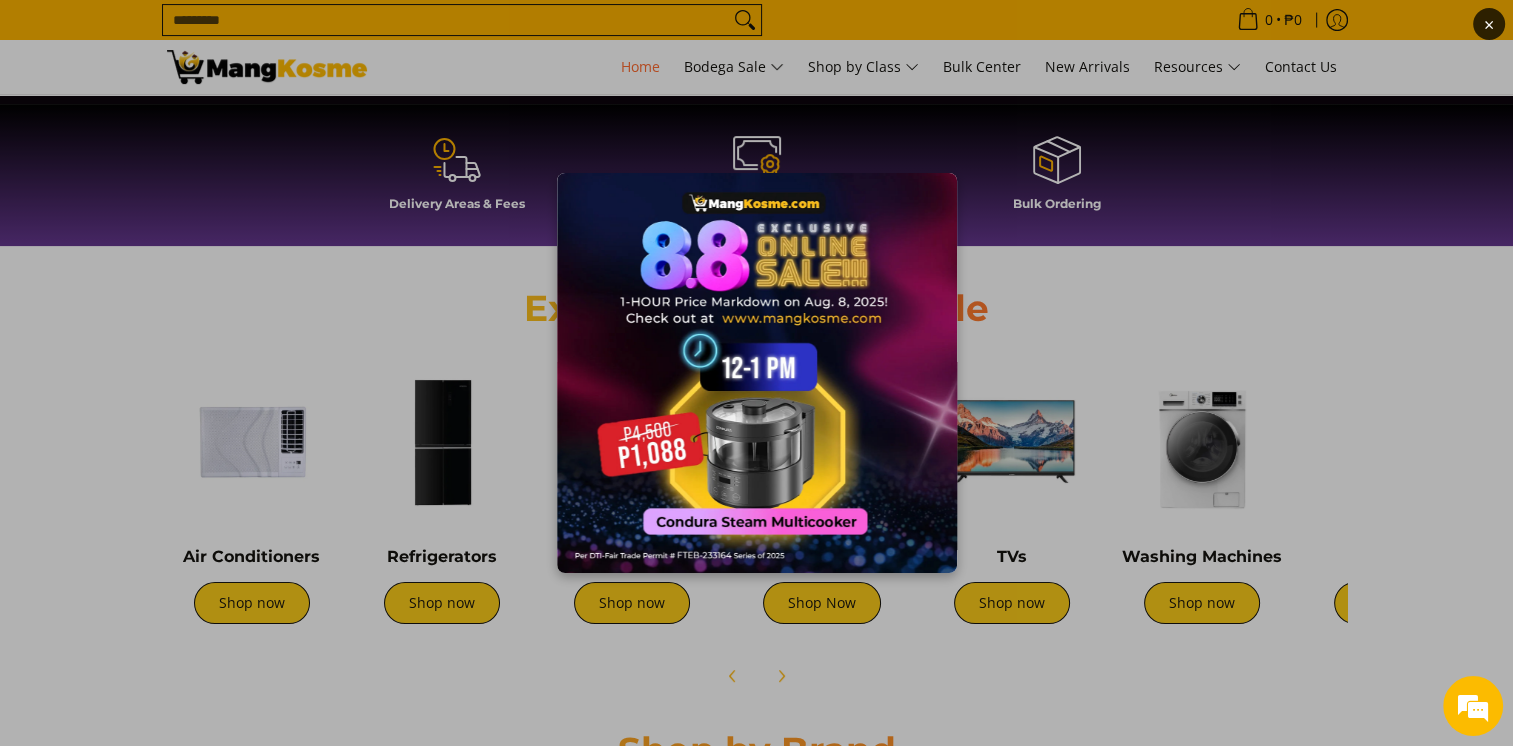 scroll, scrollTop: 600, scrollLeft: 0, axis: vertical 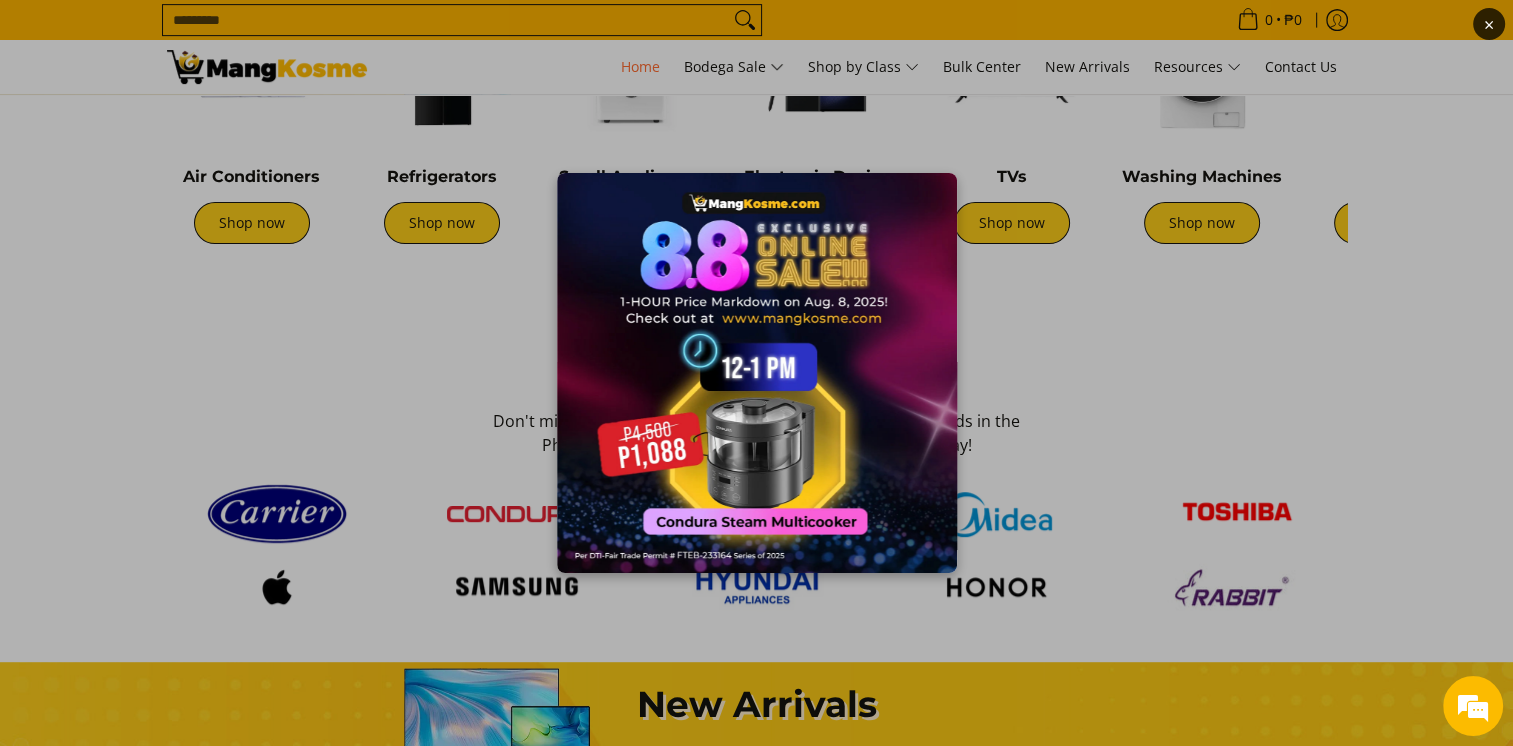 click on "×" at bounding box center [756, 373] 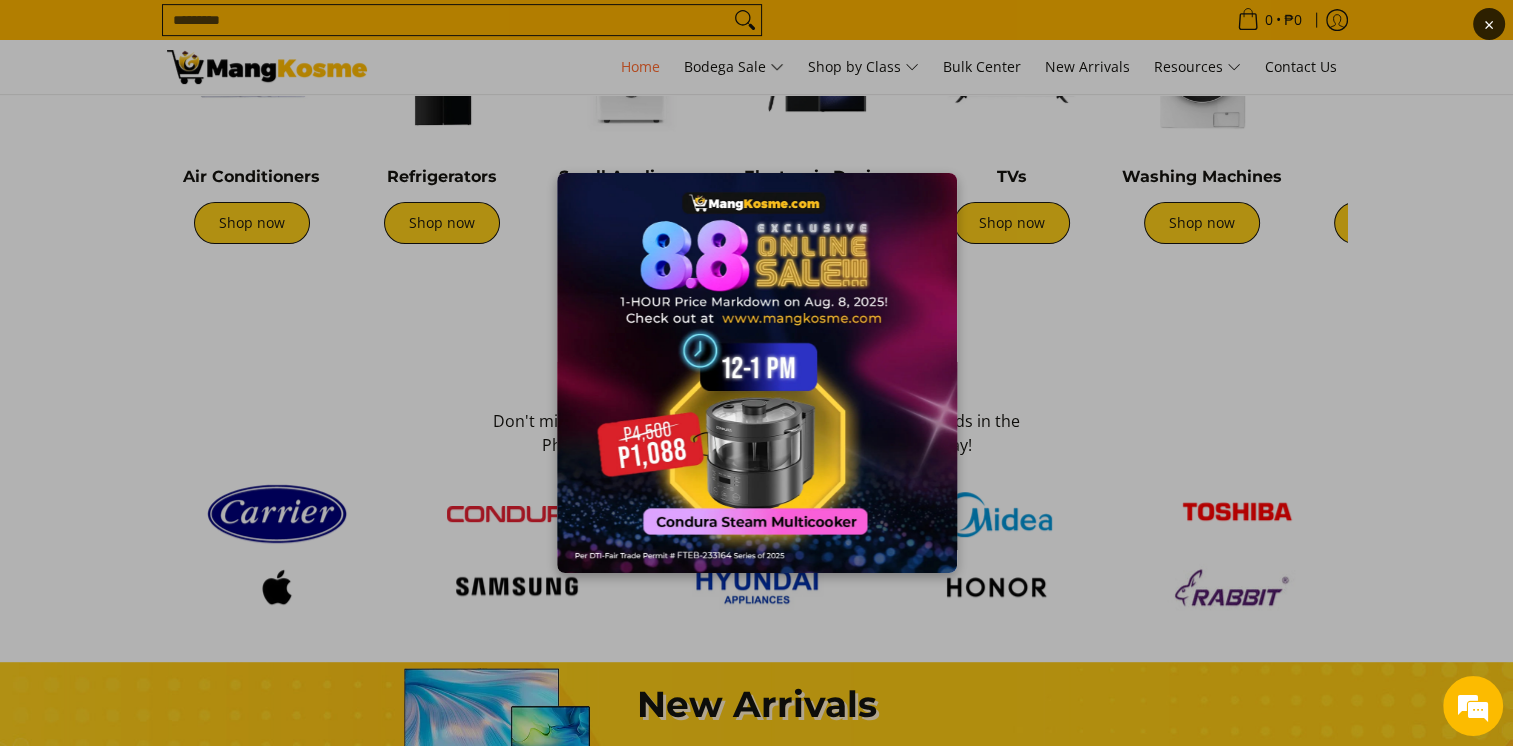 click on "×" at bounding box center (756, 373) 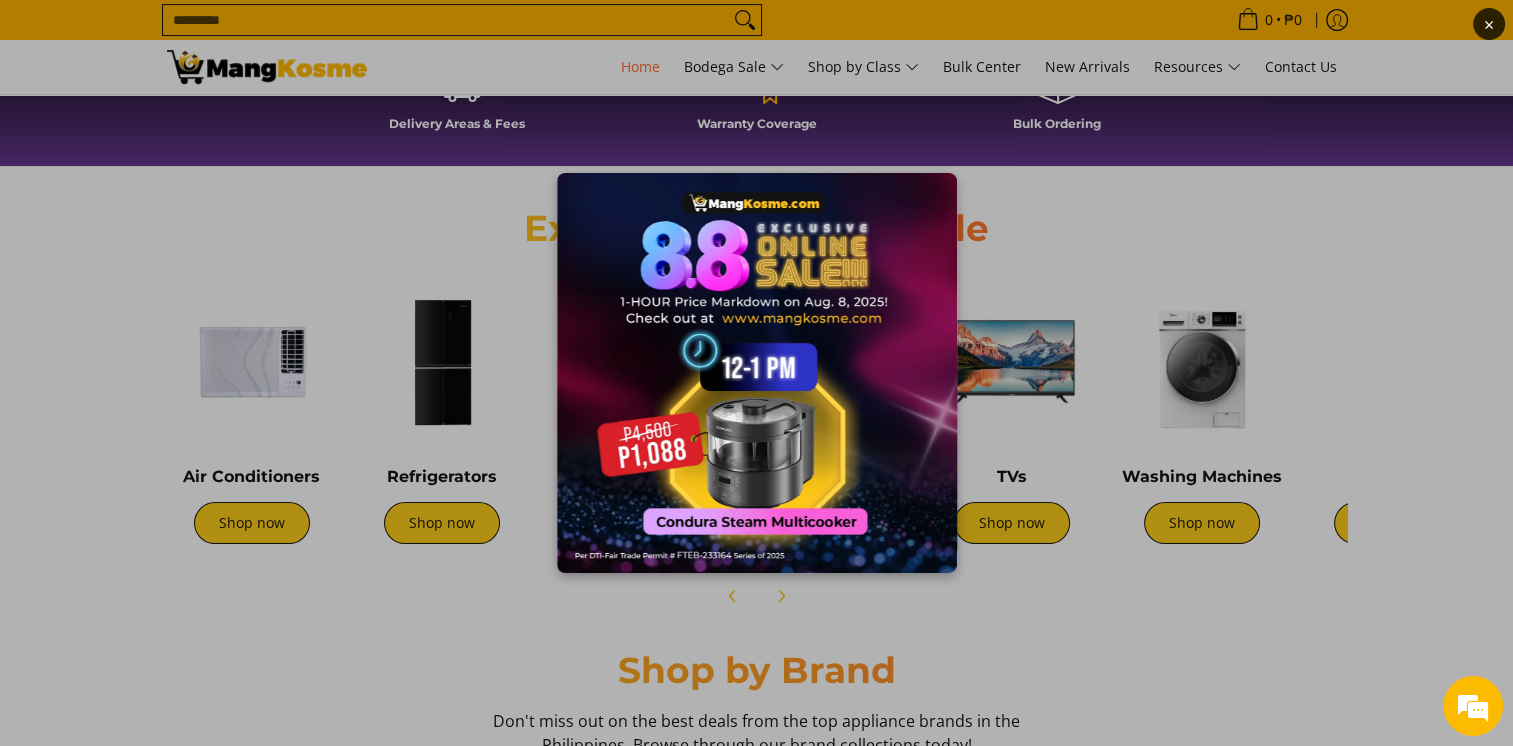 click on "×" at bounding box center (756, 373) 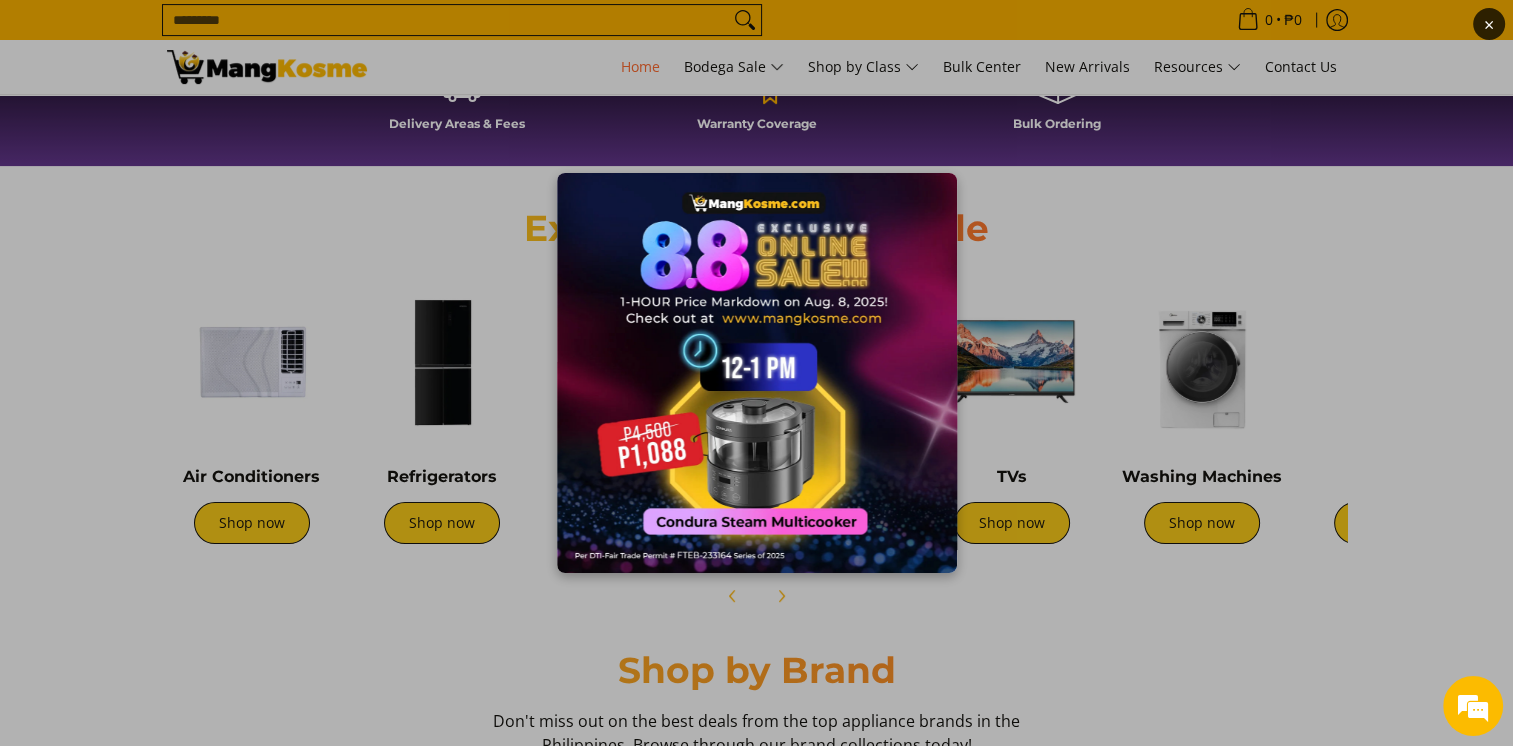click at bounding box center [757, 373] 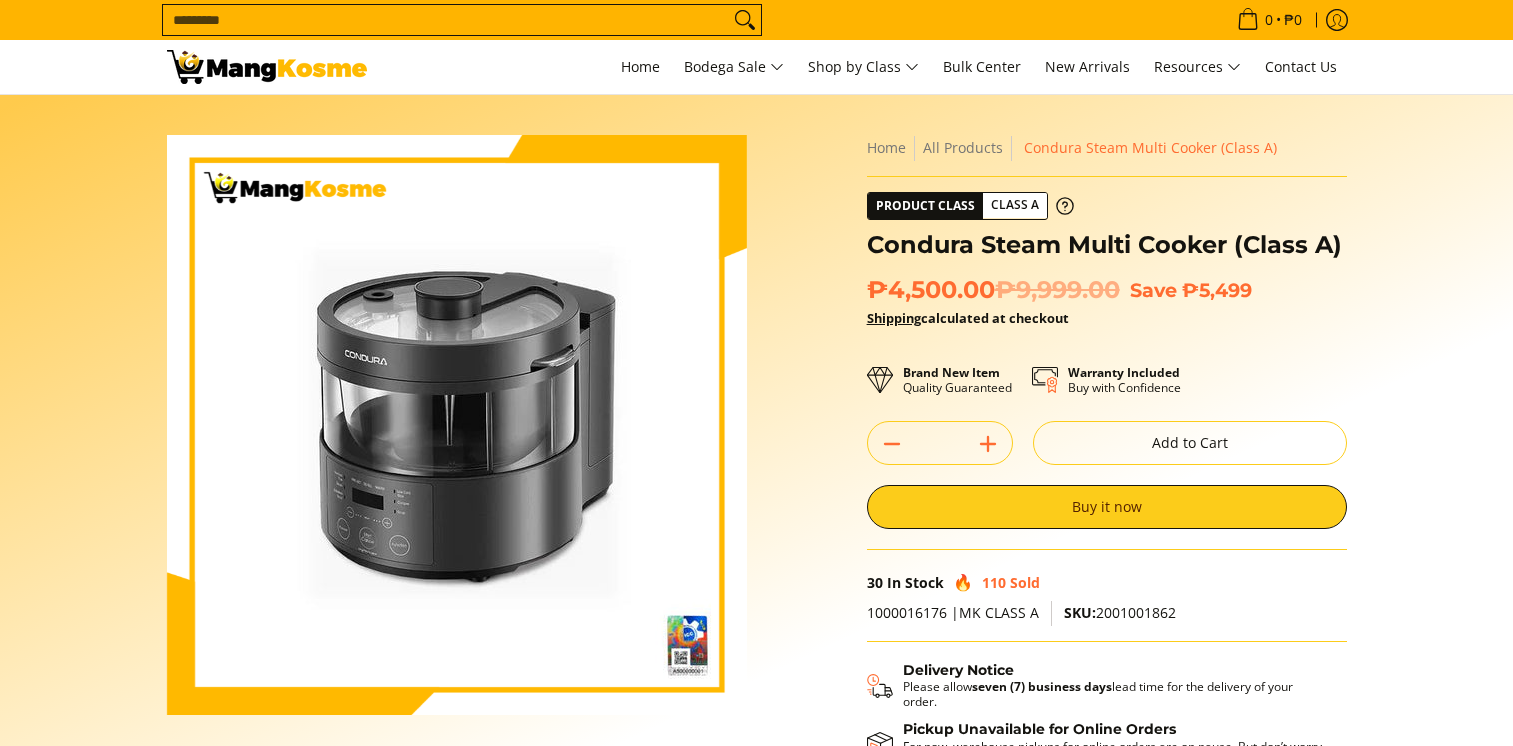 scroll, scrollTop: 0, scrollLeft: 0, axis: both 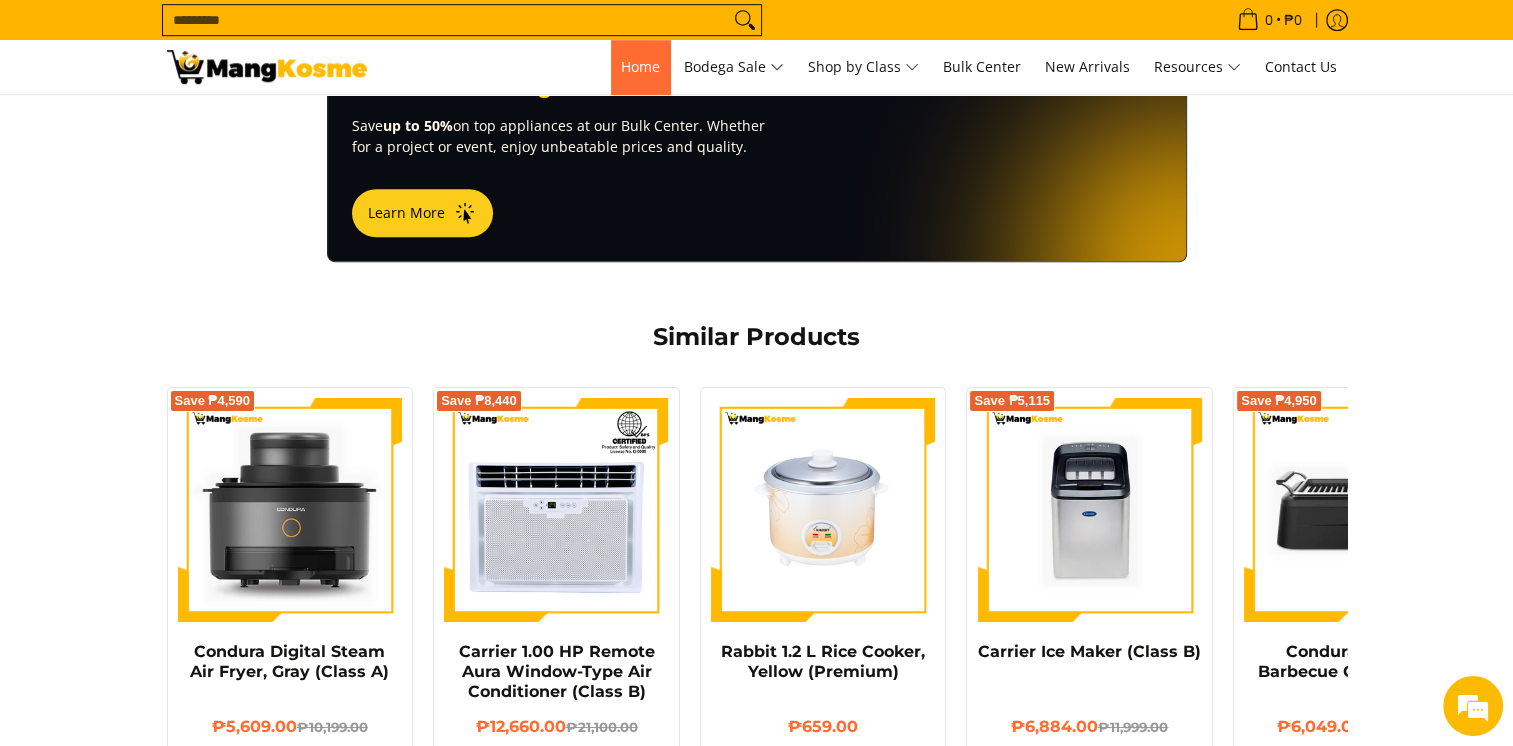 click on "Home" at bounding box center (640, 66) 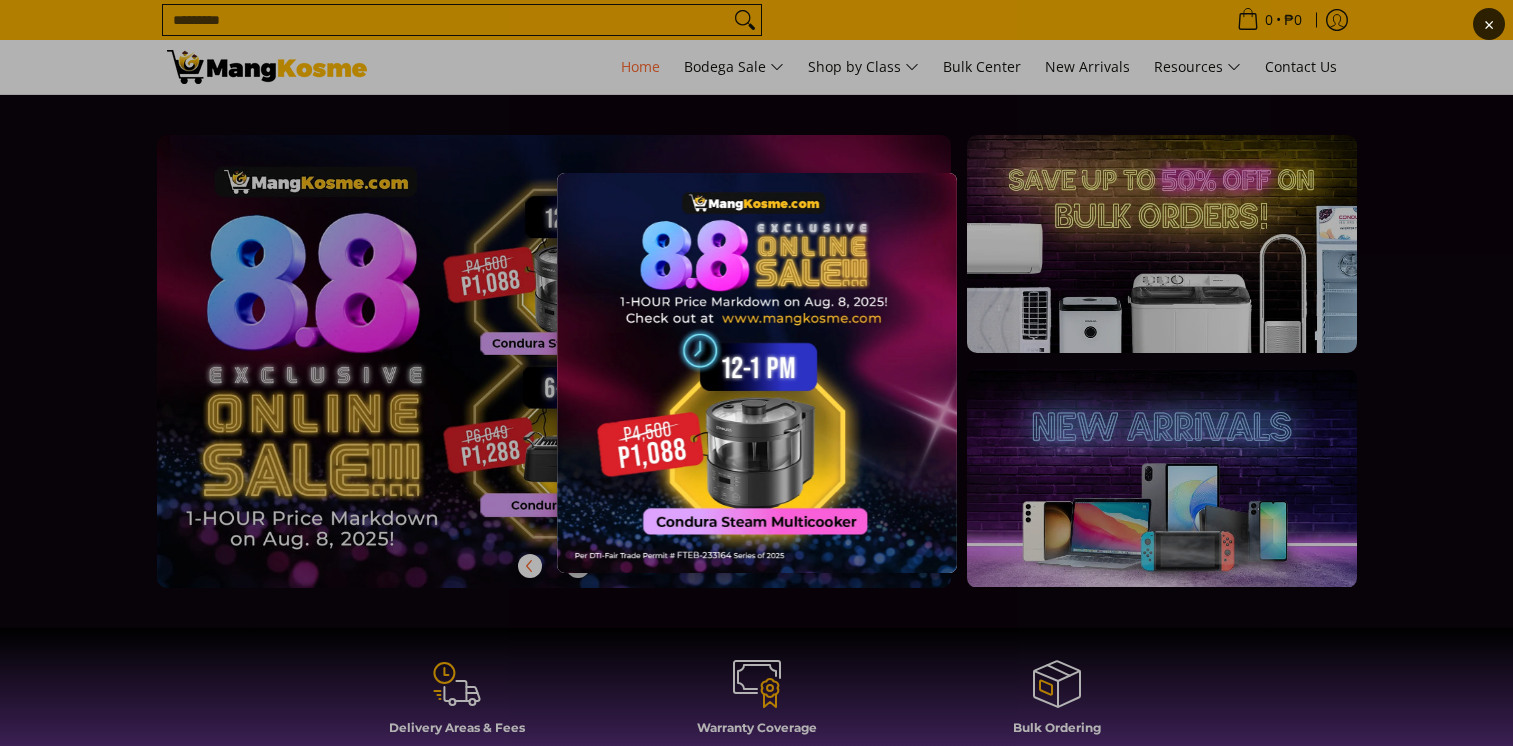 scroll, scrollTop: 0, scrollLeft: 0, axis: both 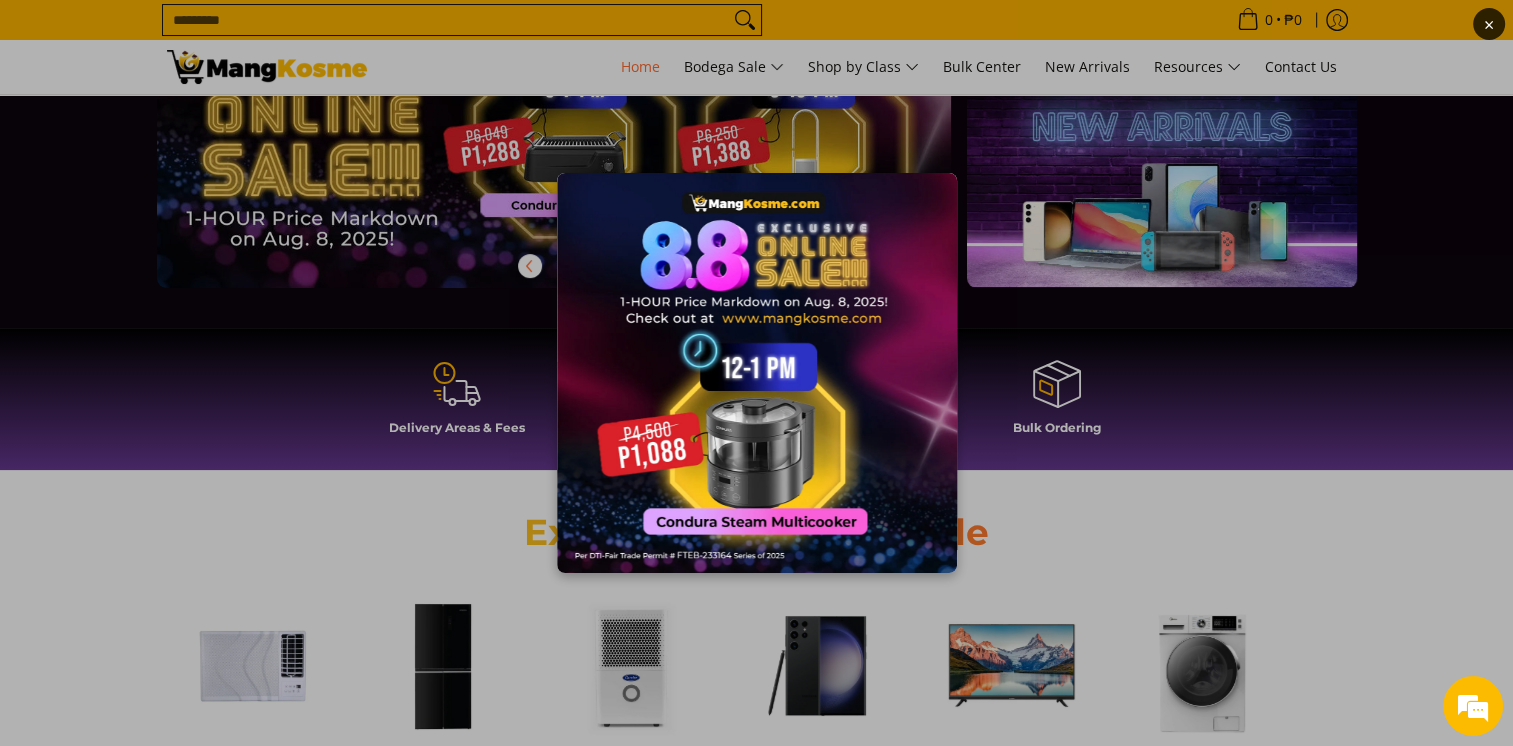 click on "×" at bounding box center (756, 373) 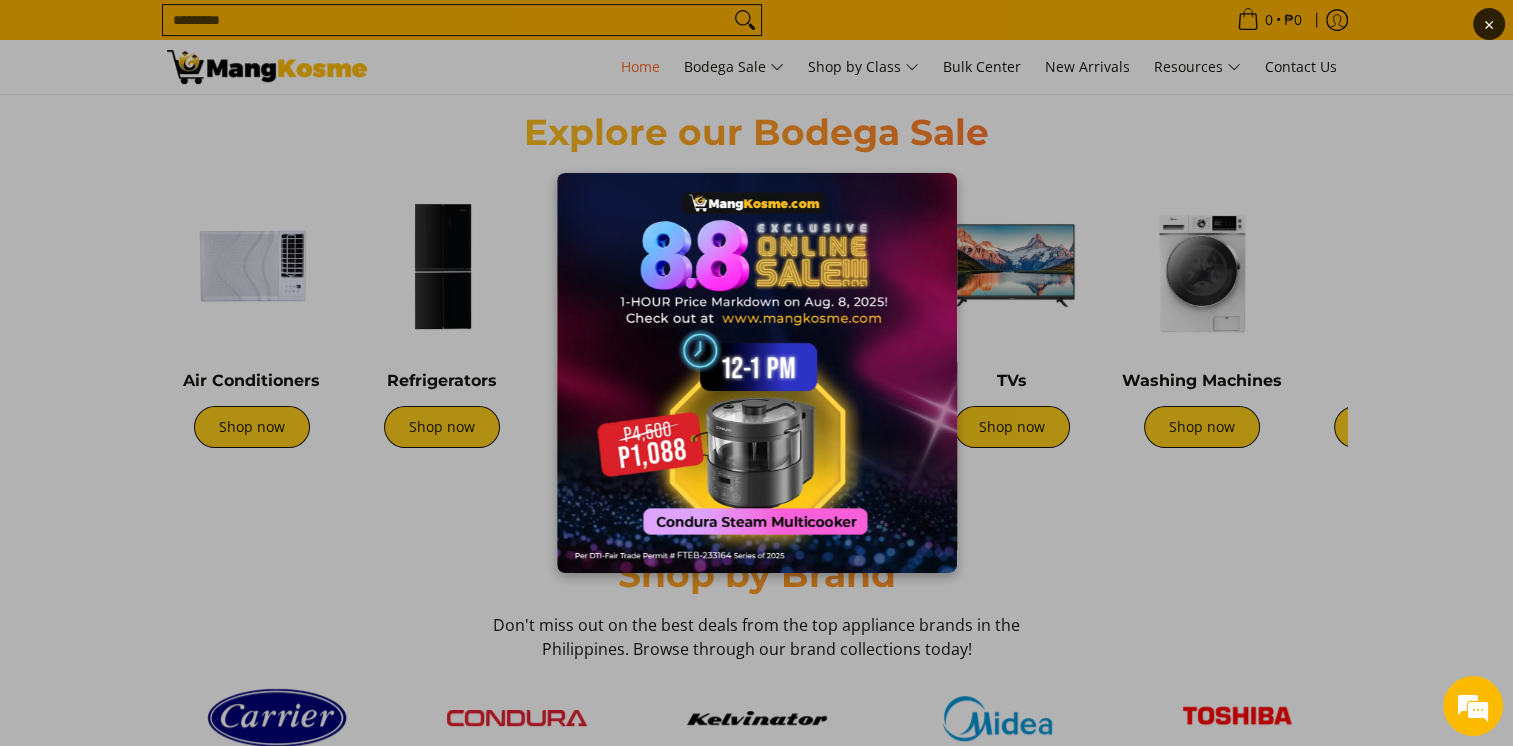 scroll, scrollTop: 1000, scrollLeft: 0, axis: vertical 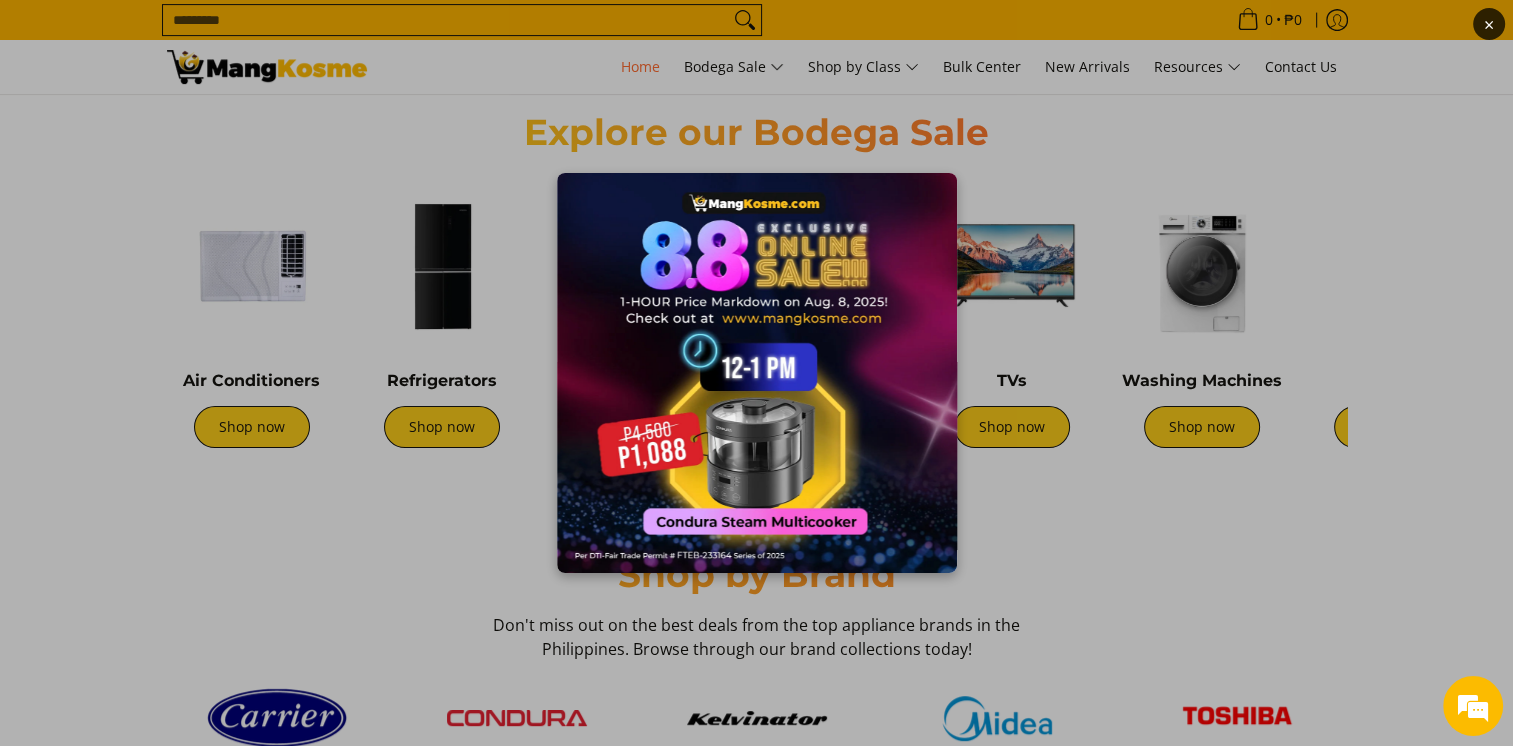 click at bounding box center [757, 373] 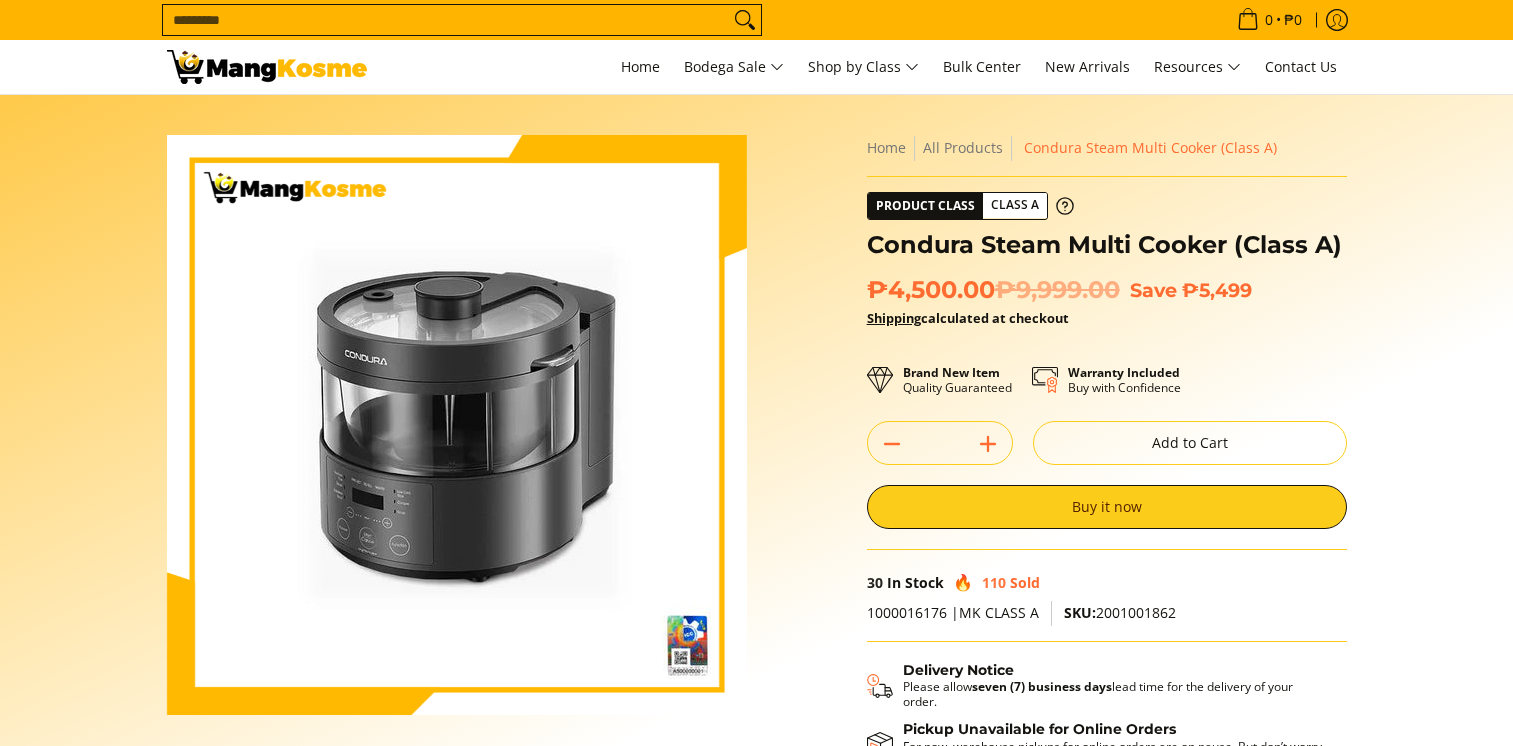 scroll, scrollTop: 0, scrollLeft: 0, axis: both 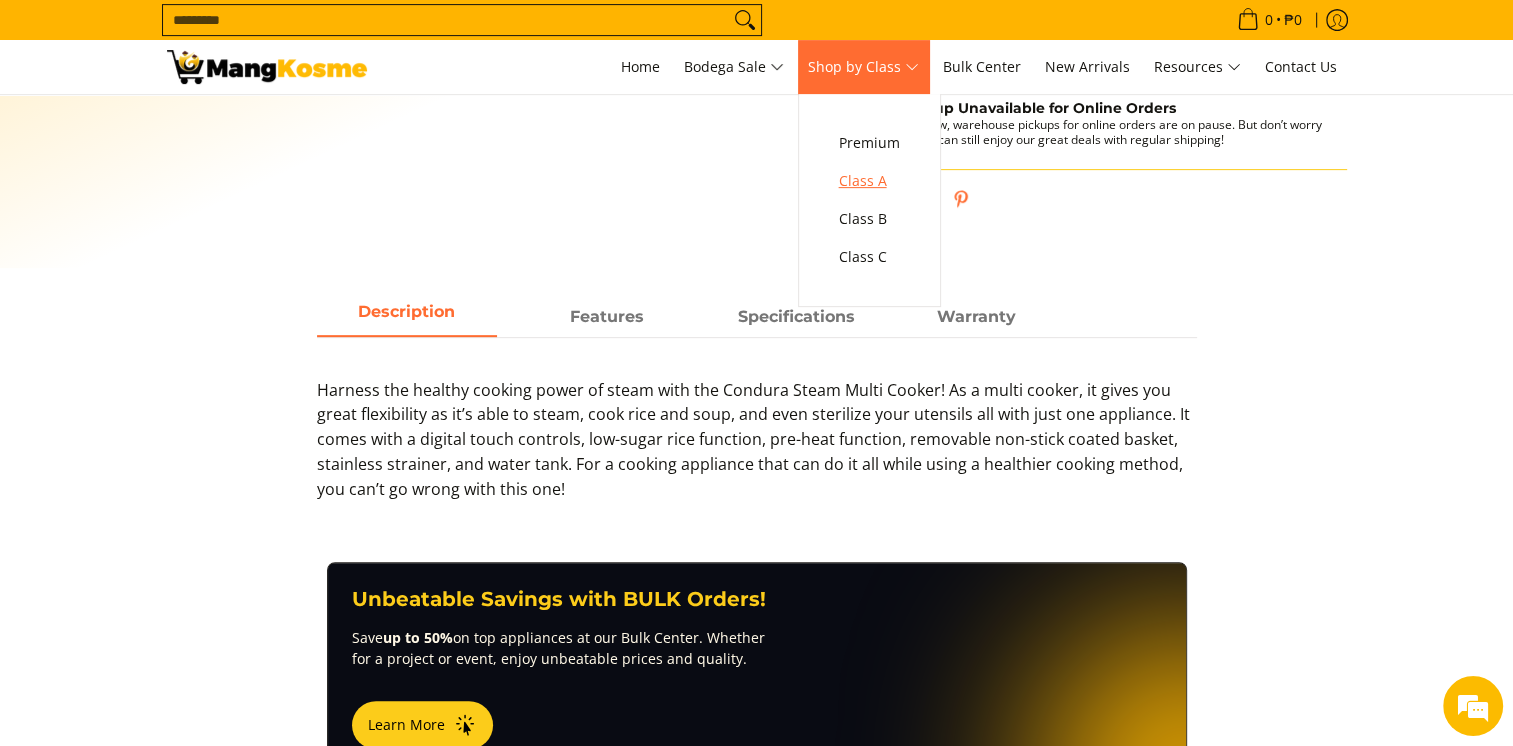 click on "Class A" at bounding box center (869, 181) 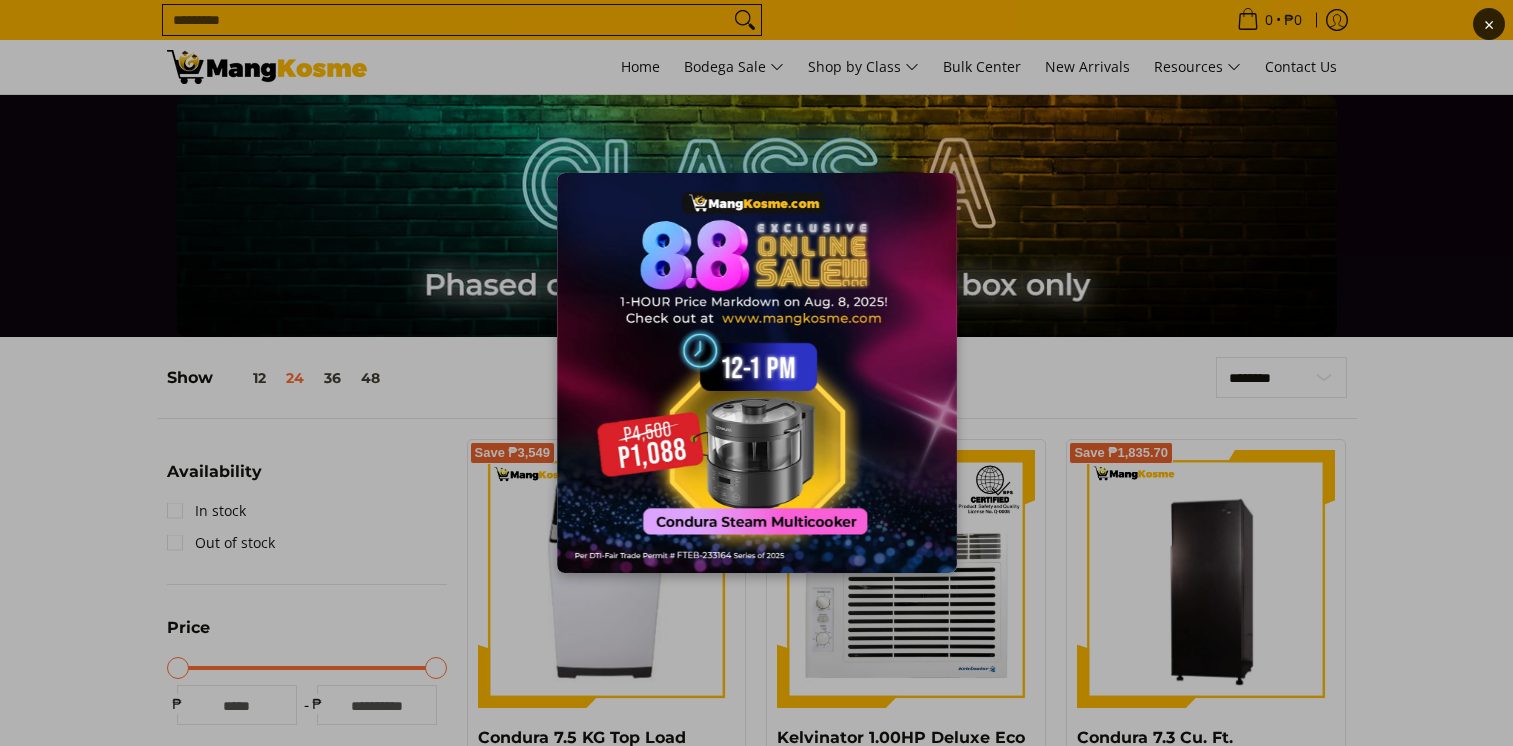 scroll, scrollTop: 200, scrollLeft: 0, axis: vertical 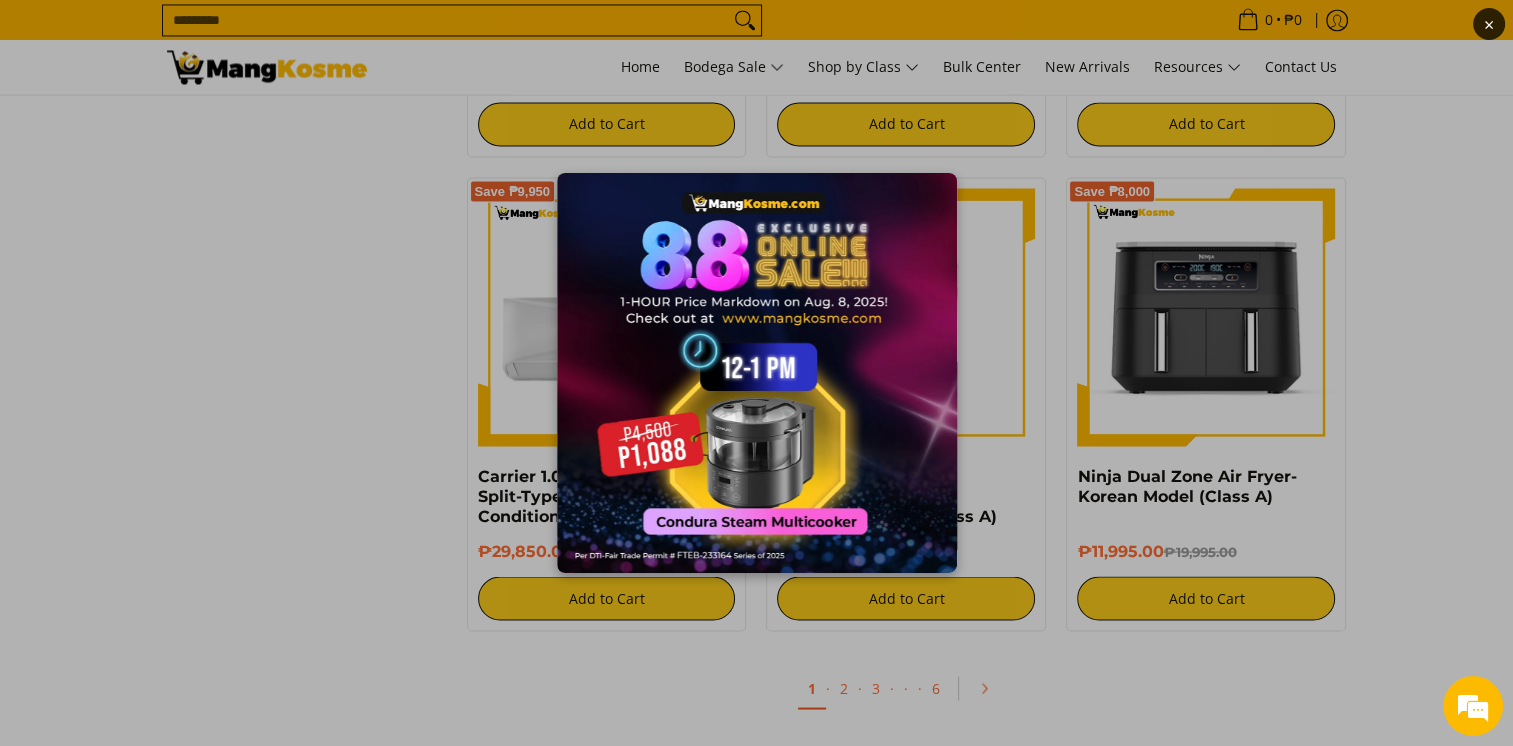 click on "×" at bounding box center [756, 373] 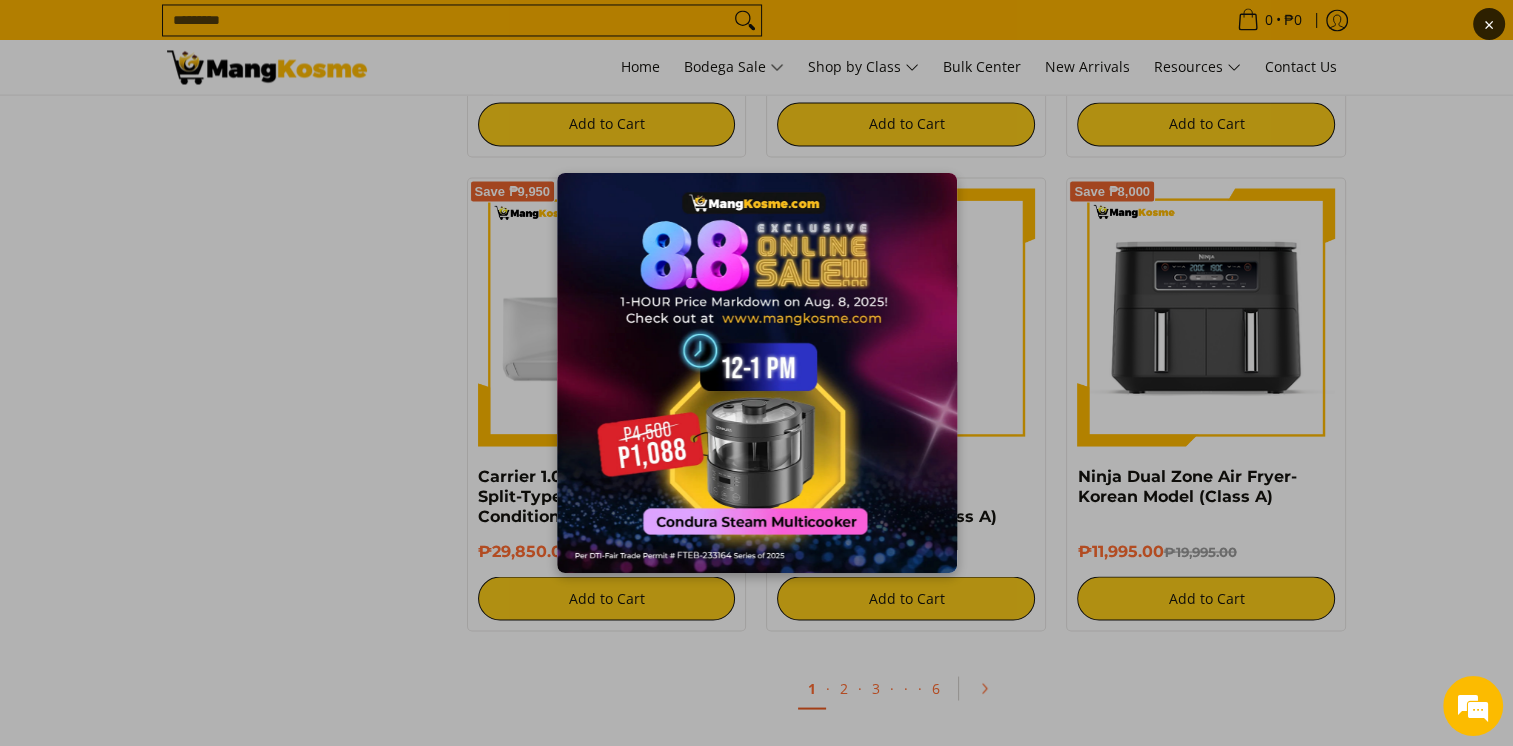 click on "×" at bounding box center (756, 373) 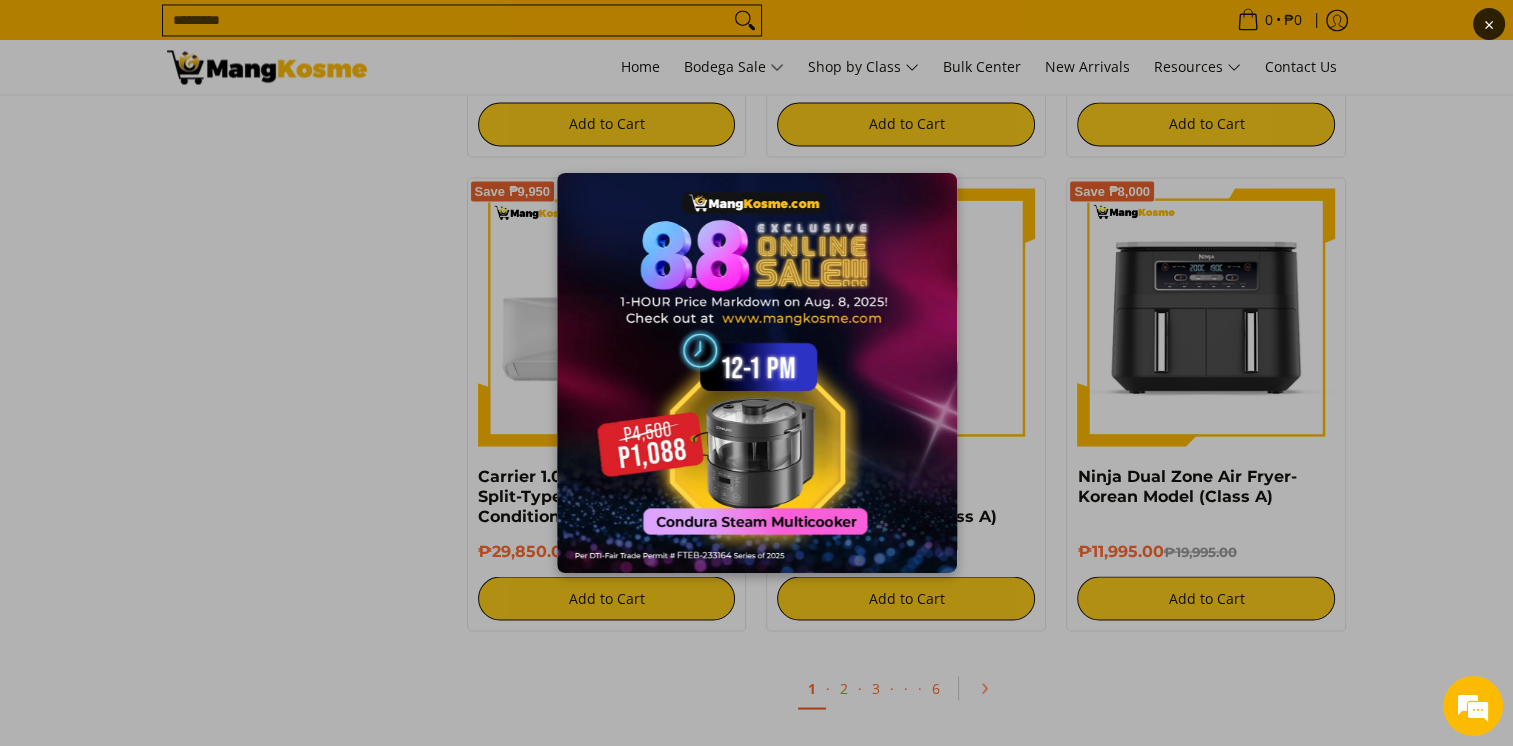 drag, startPoint x: 846, startPoint y: 692, endPoint x: 874, endPoint y: 696, distance: 28.284271 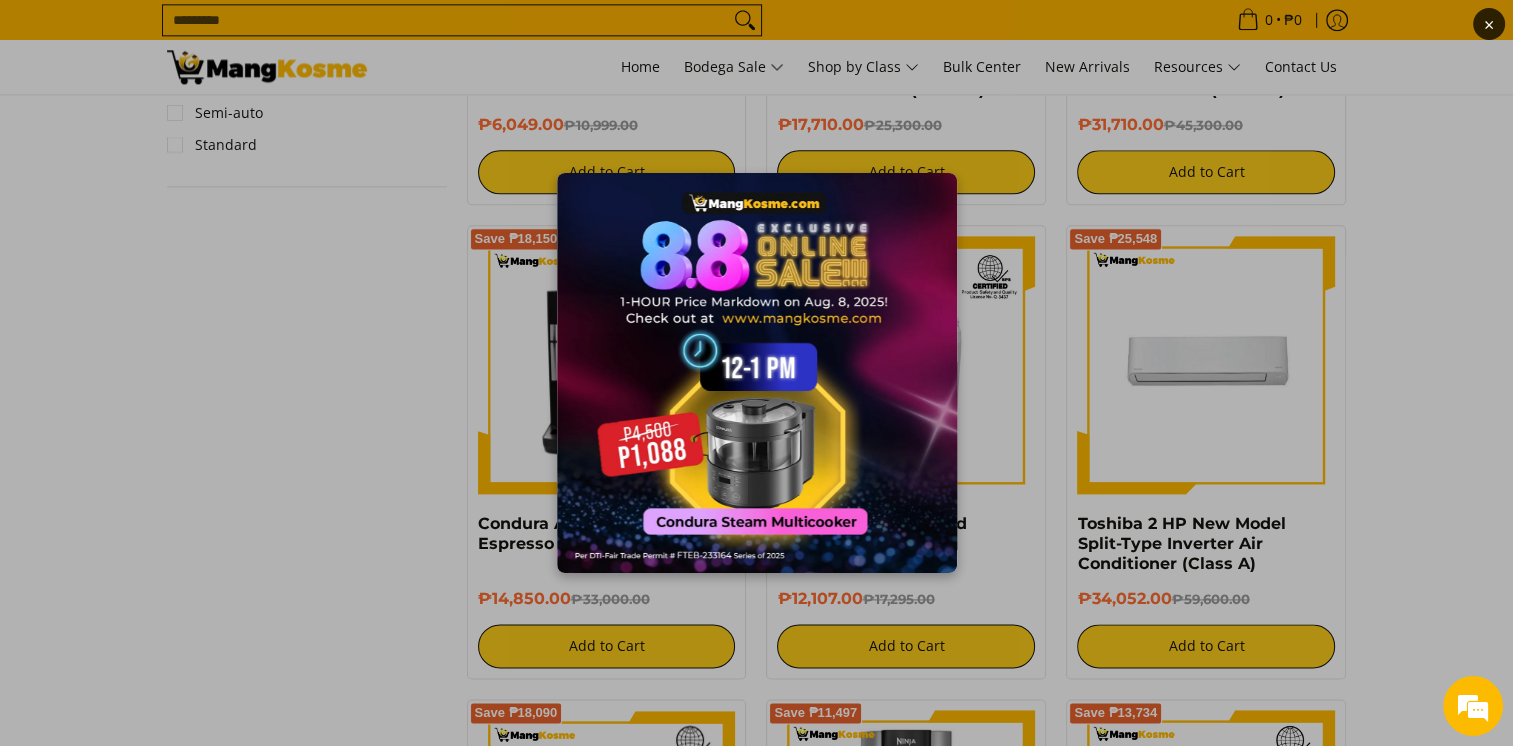 scroll, scrollTop: 2504, scrollLeft: 0, axis: vertical 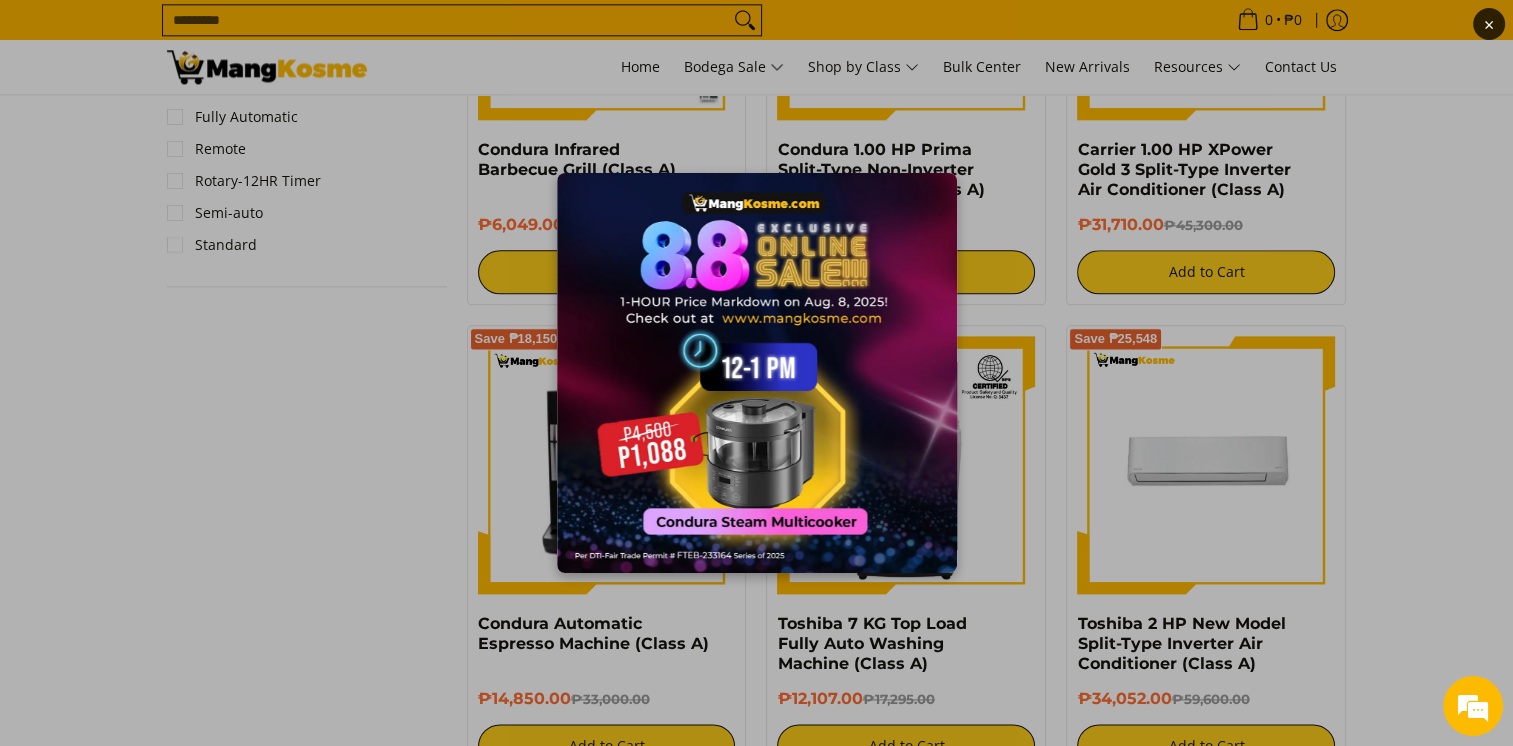 click at bounding box center (757, 373) 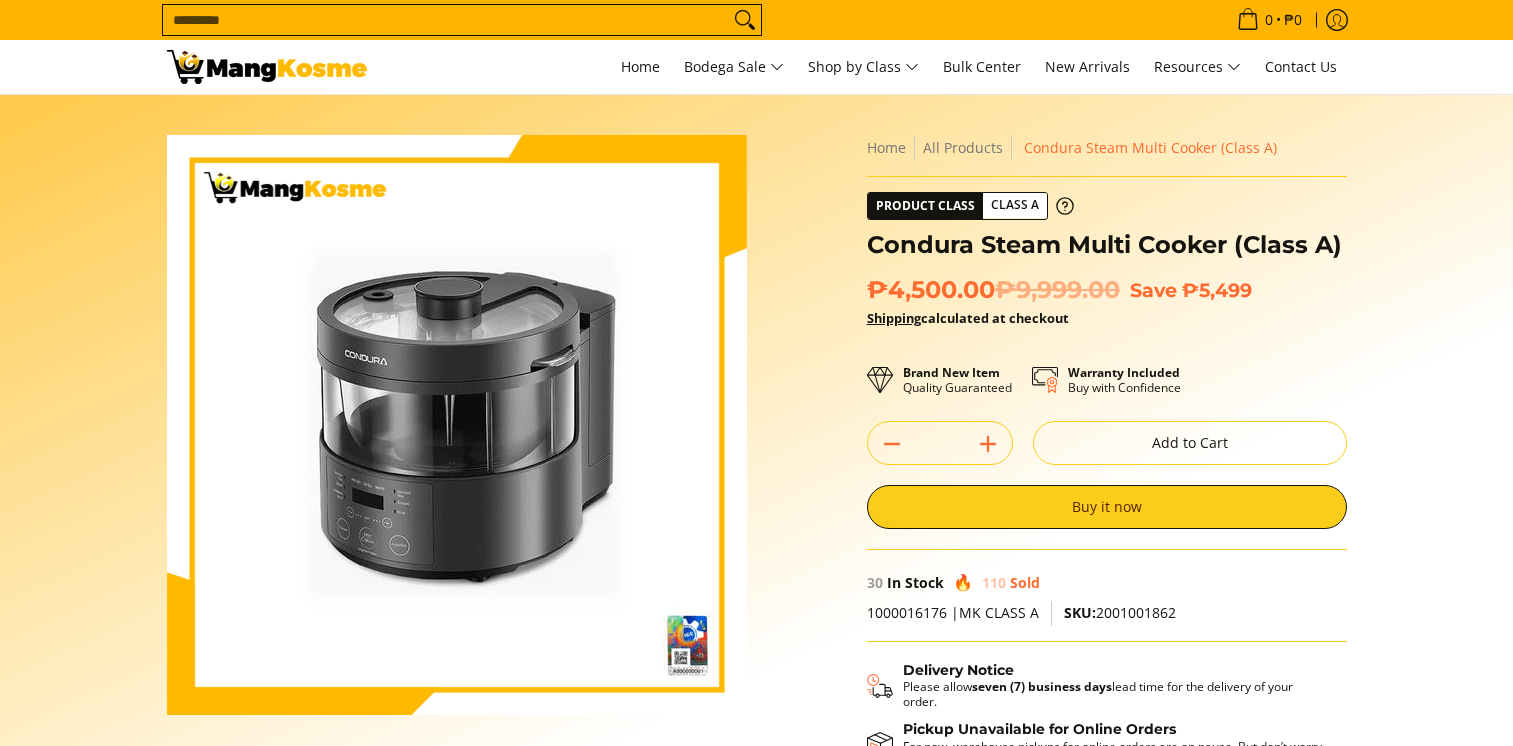 scroll, scrollTop: 0, scrollLeft: 0, axis: both 